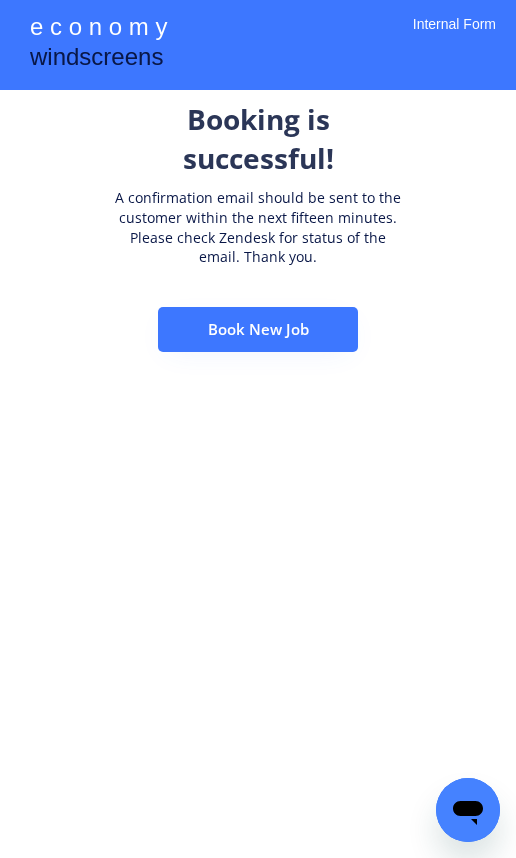 scroll, scrollTop: 0, scrollLeft: 0, axis: both 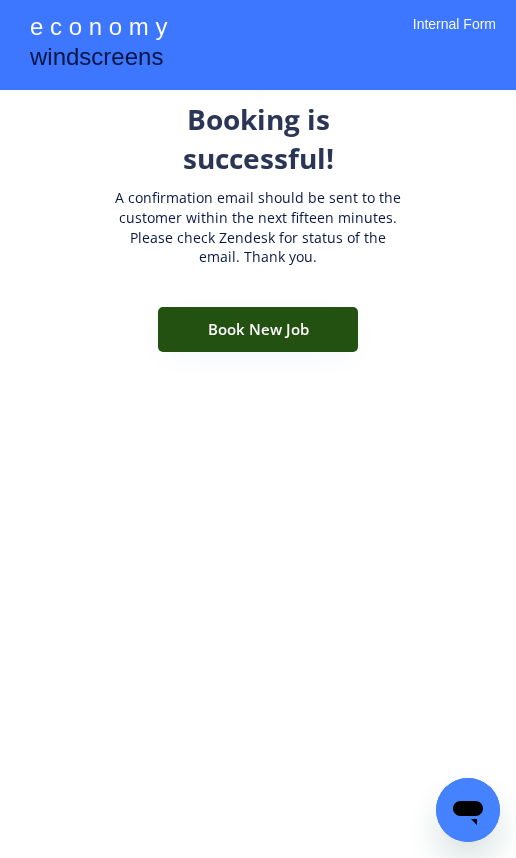 click on "Book New Job" at bounding box center [258, 329] 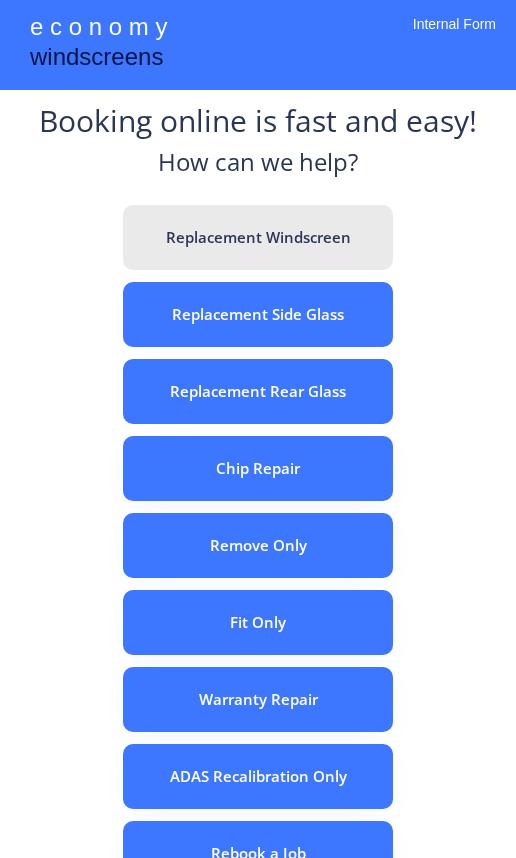 scroll, scrollTop: 0, scrollLeft: 0, axis: both 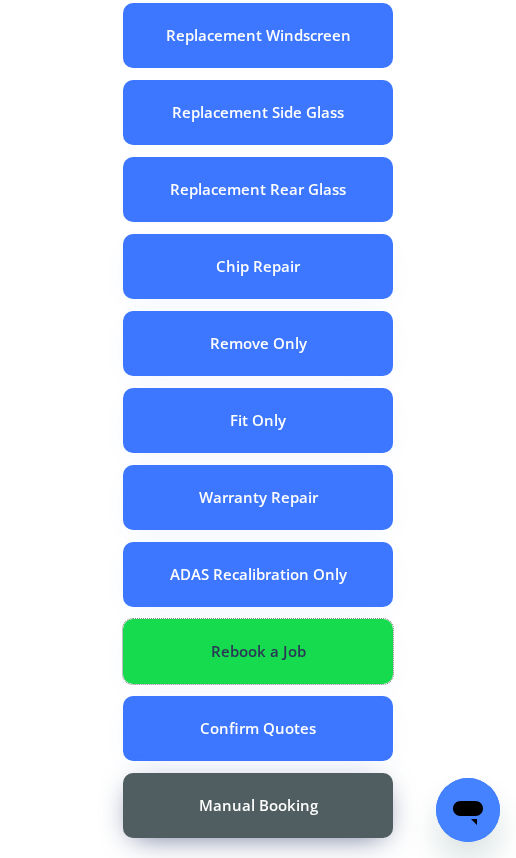 click on "Rebook a Job" at bounding box center (258, 651) 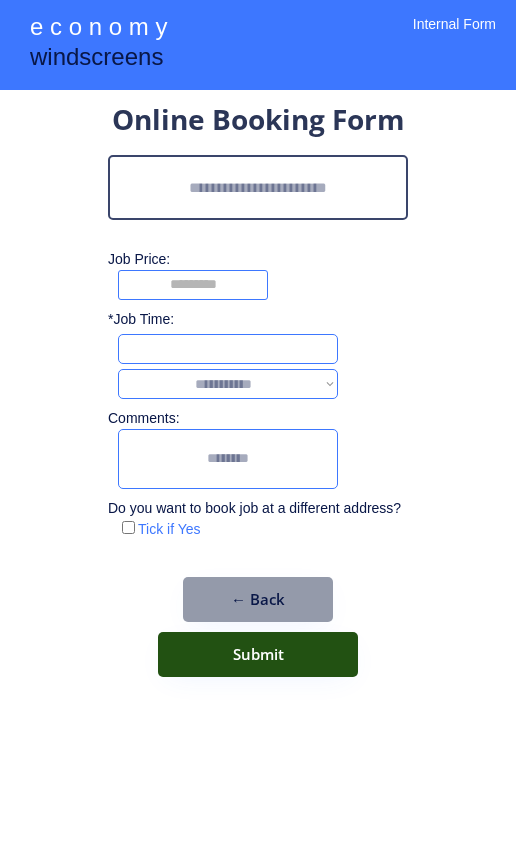 scroll, scrollTop: 0, scrollLeft: 0, axis: both 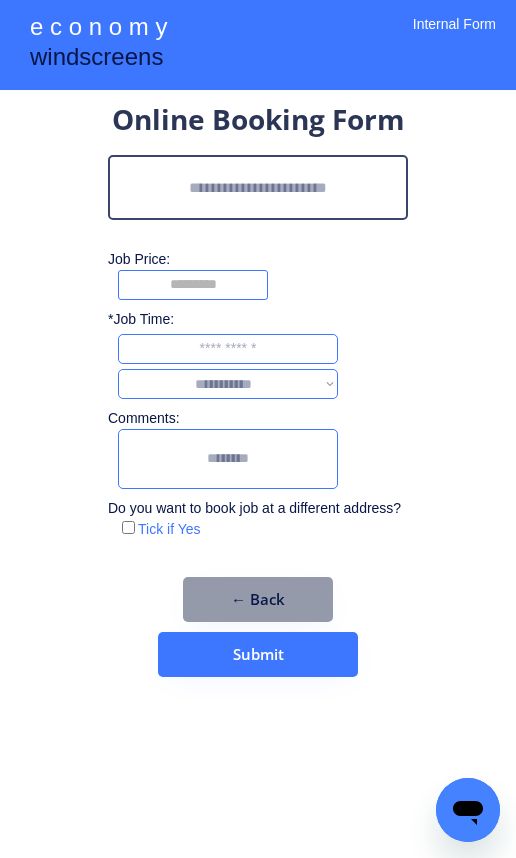 click at bounding box center (258, 187) 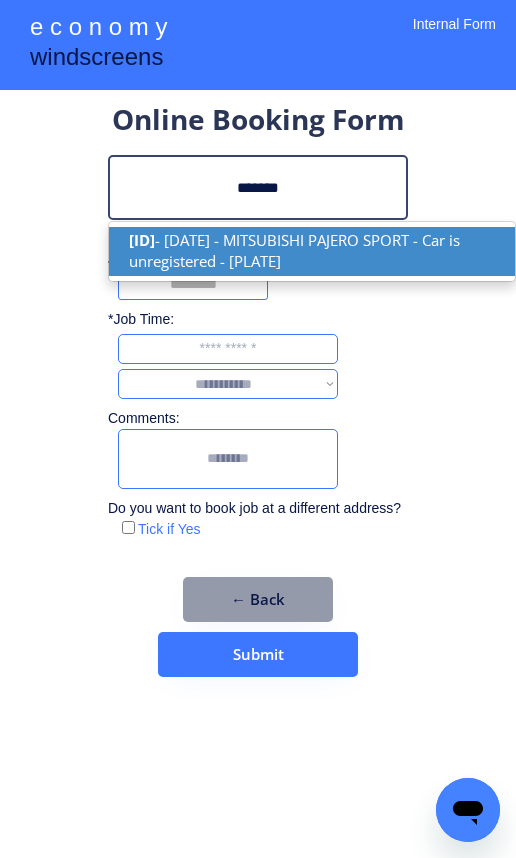 click on "[ID] - [DATE] - MITSUBISHI PAJERO SPORT - Car is unregistered - [PLATE]" at bounding box center (312, 251) 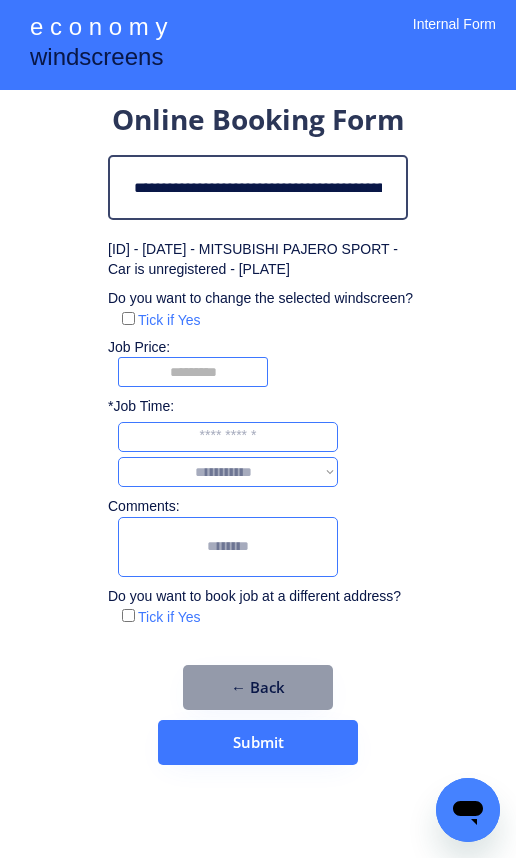 type on "**********" 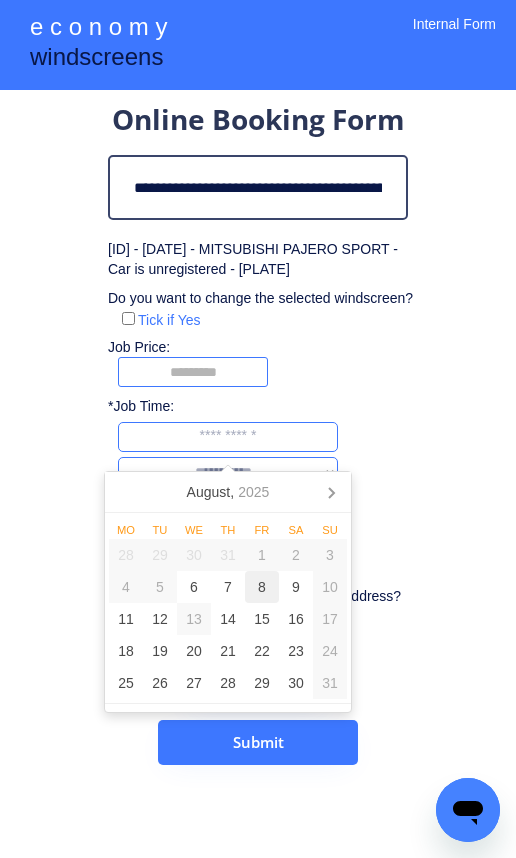 click on "8" at bounding box center (262, 587) 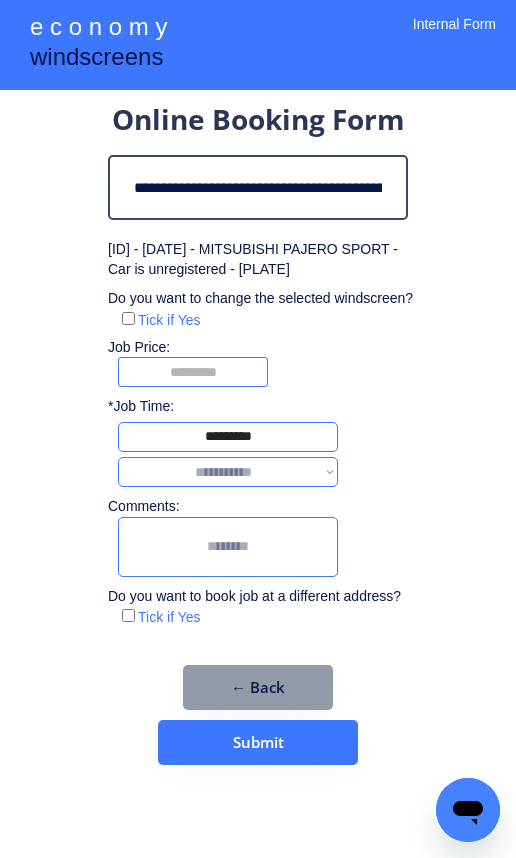click on "**********" at bounding box center (228, 472) 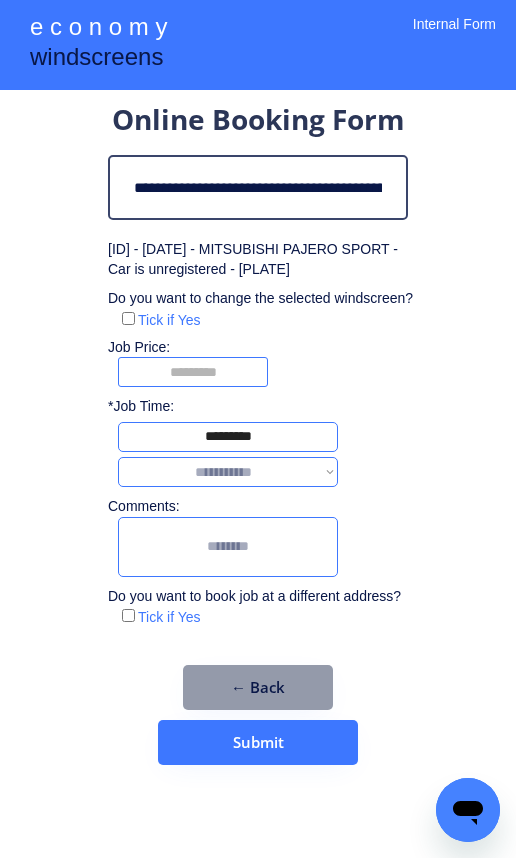 select on "*******" 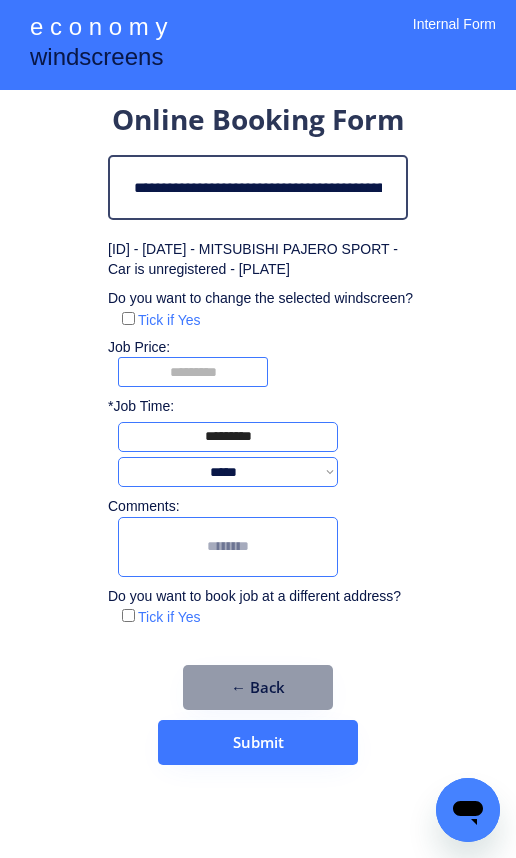 click at bounding box center [228, 547] 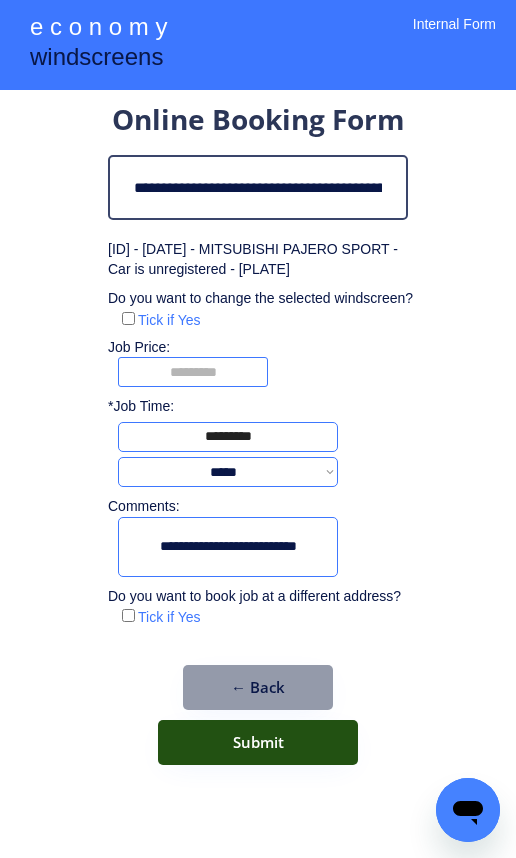 type on "**********" 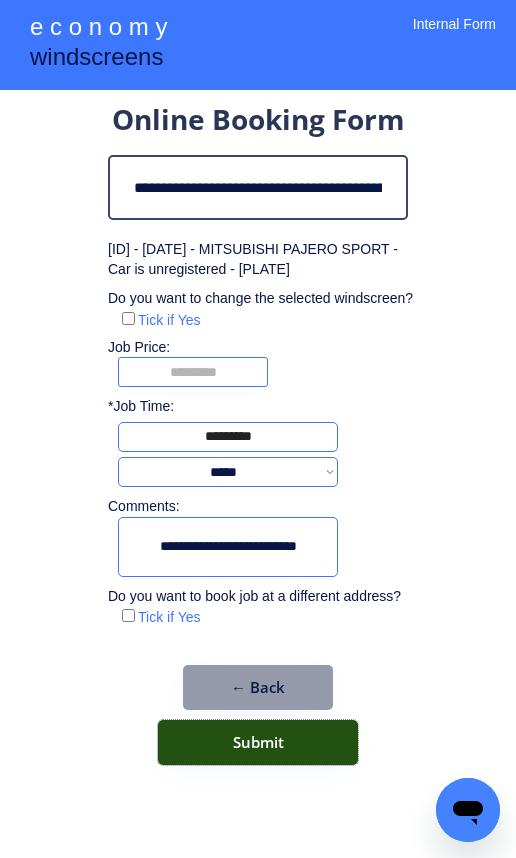 click on "Submit" at bounding box center [258, 742] 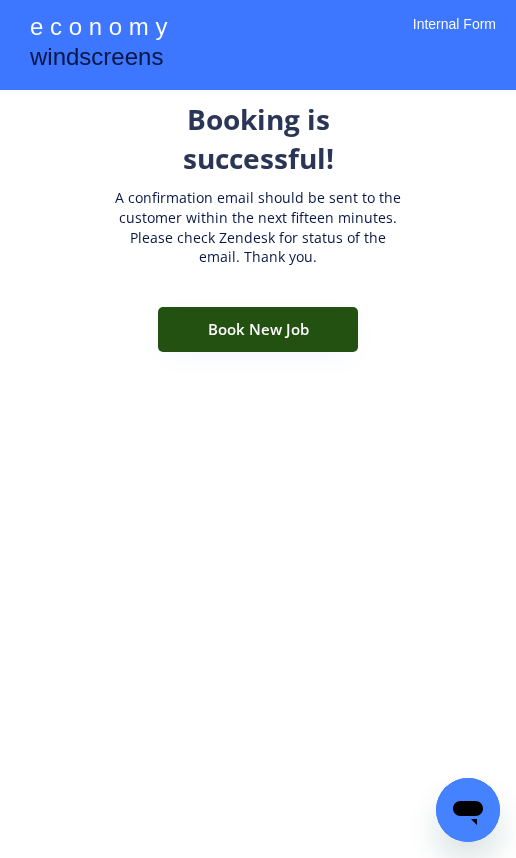 click on "Book New Job" at bounding box center [258, 329] 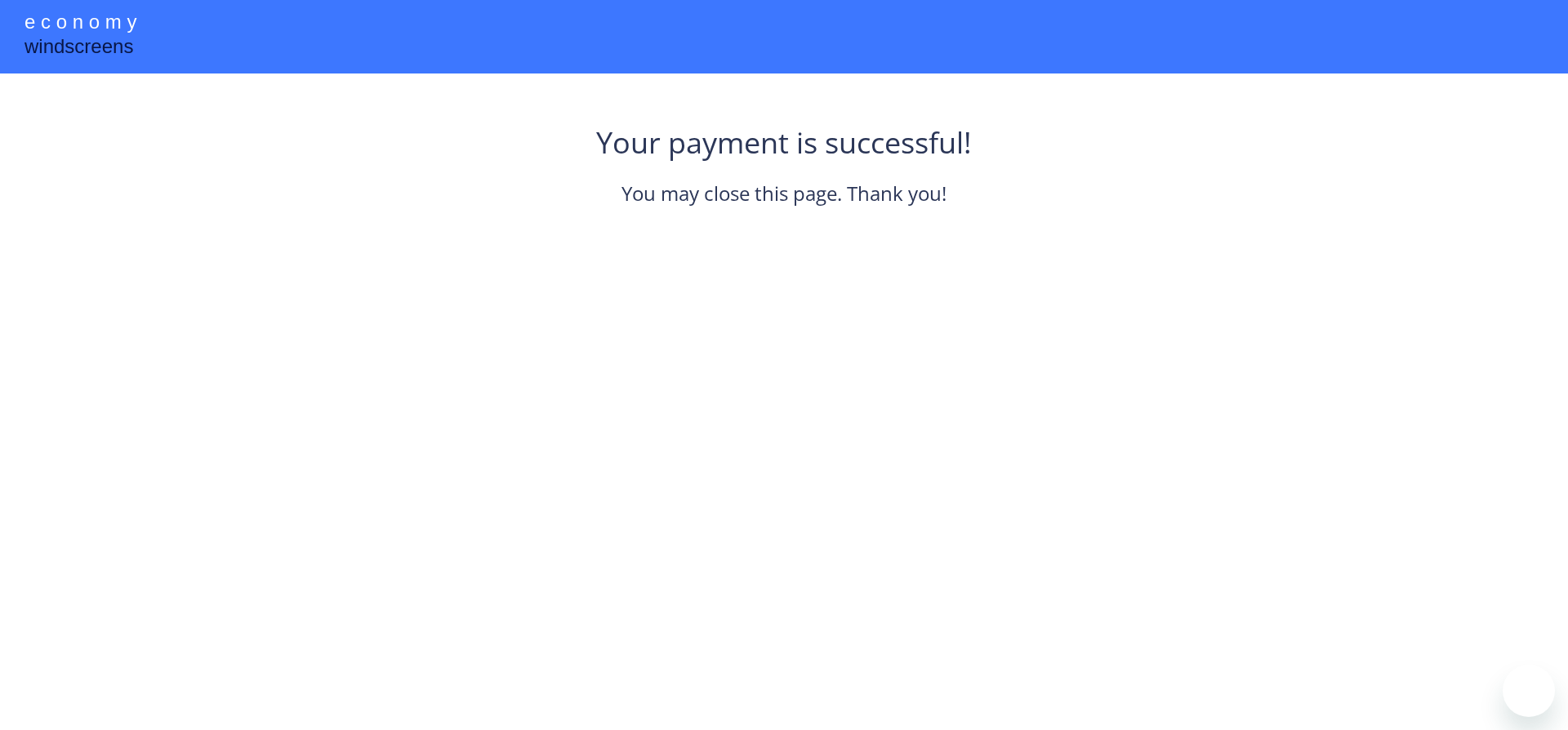 scroll, scrollTop: 0, scrollLeft: 0, axis: both 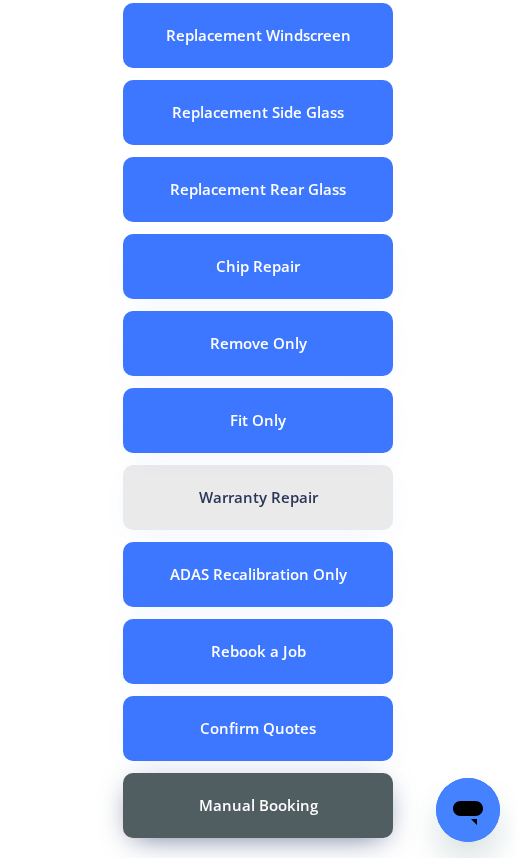 click on "Warranty Repair" at bounding box center [258, 497] 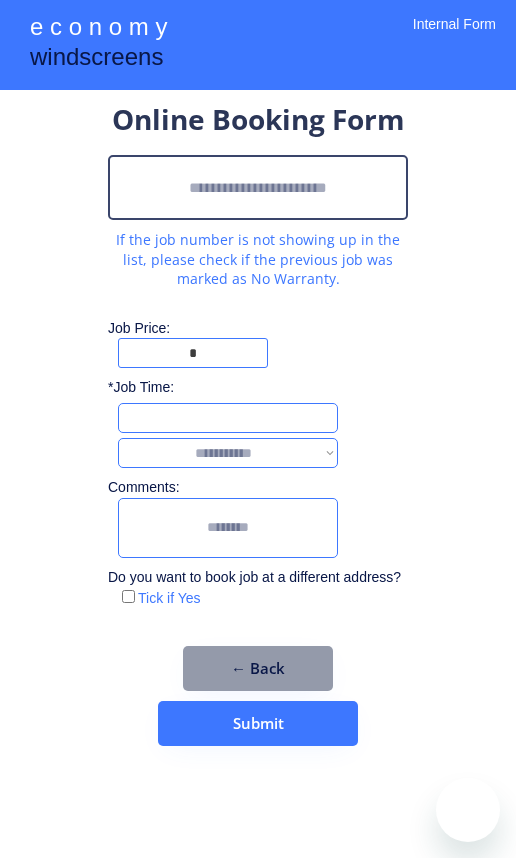 scroll, scrollTop: 0, scrollLeft: 0, axis: both 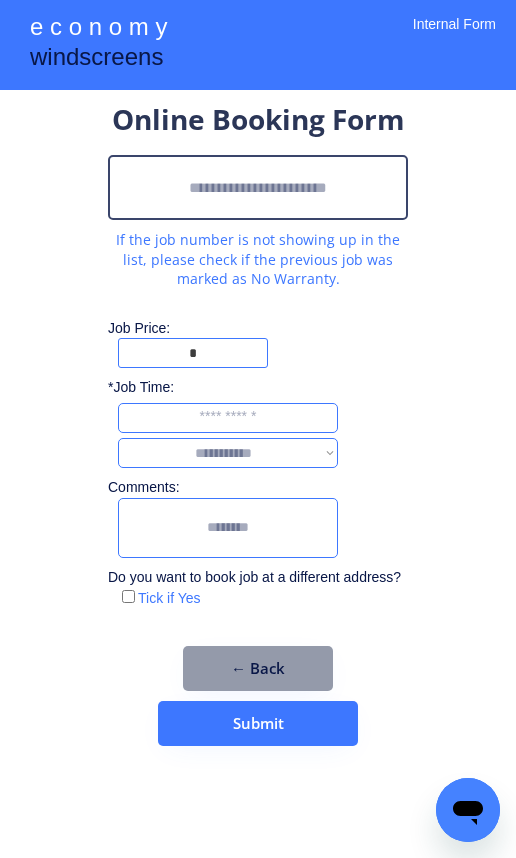 click at bounding box center [258, 187] 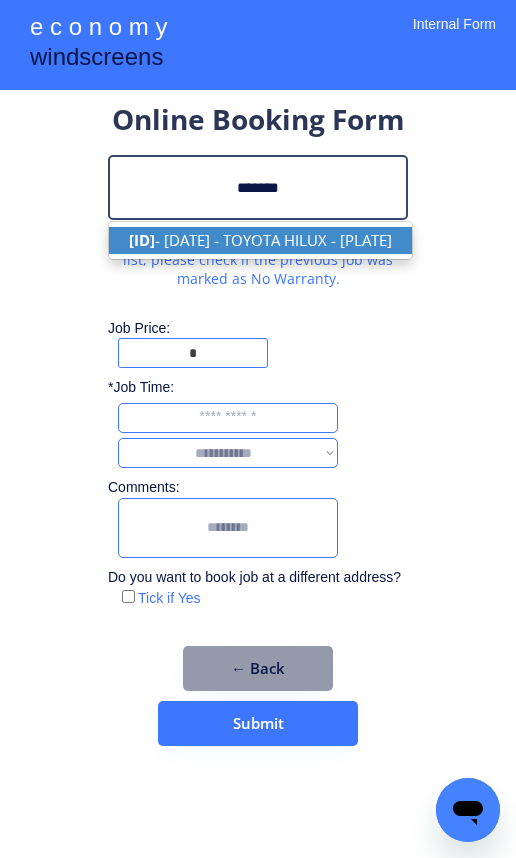 click on "[ID]" 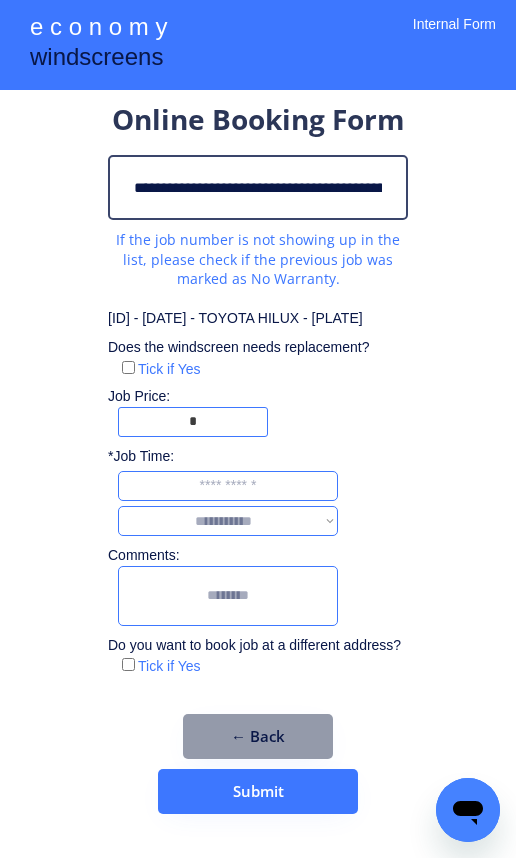 type on "**********" 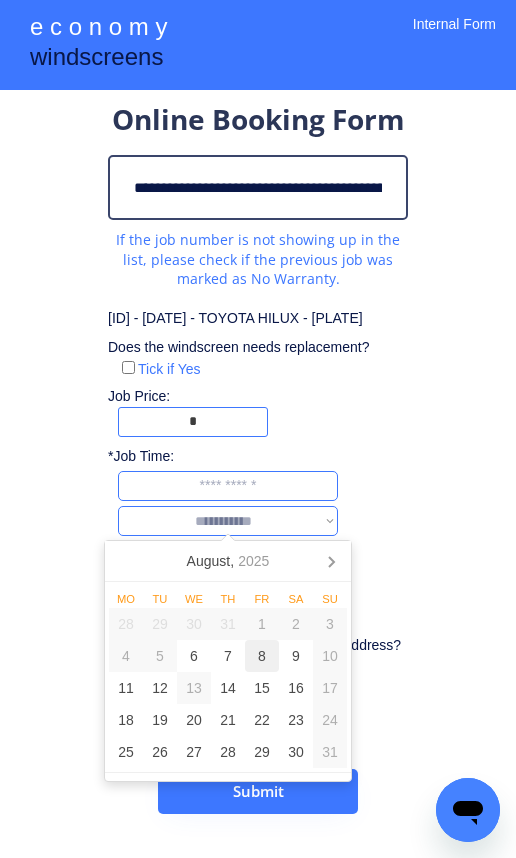 click on "8" at bounding box center (262, 656) 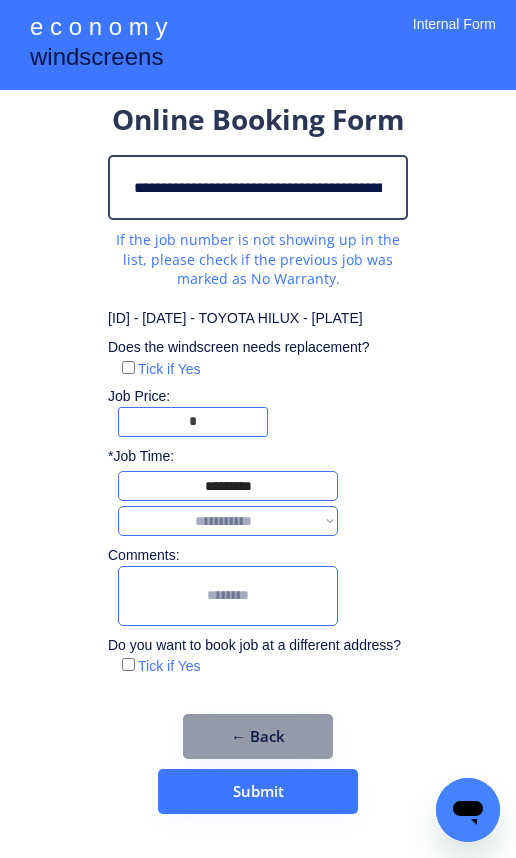 click on "**********" at bounding box center [228, 521] 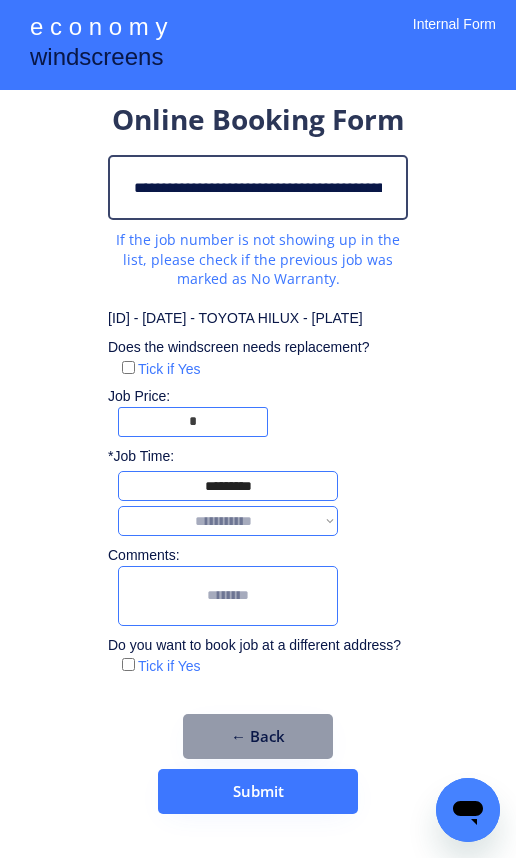 select on "*******" 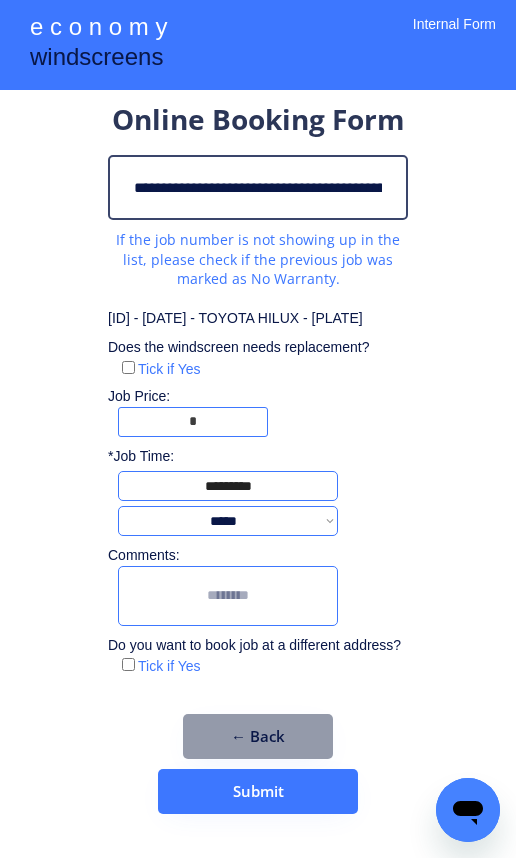 click at bounding box center (228, 596) 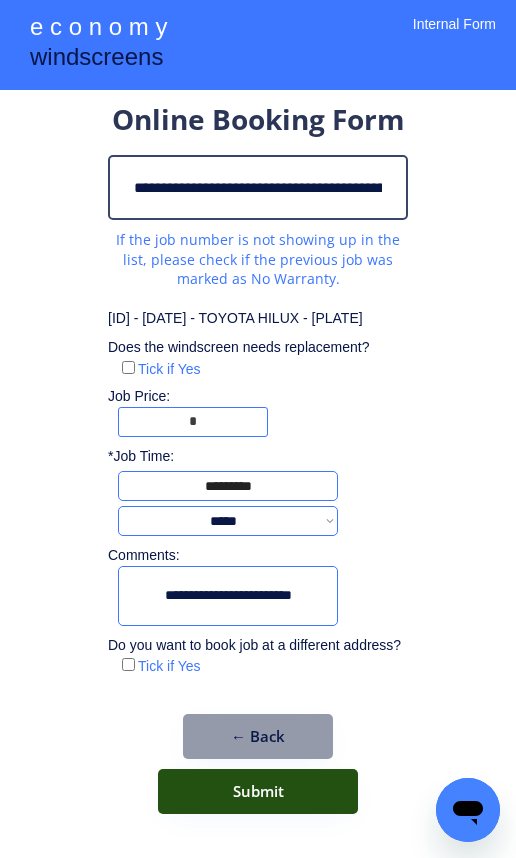 type on "**********" 